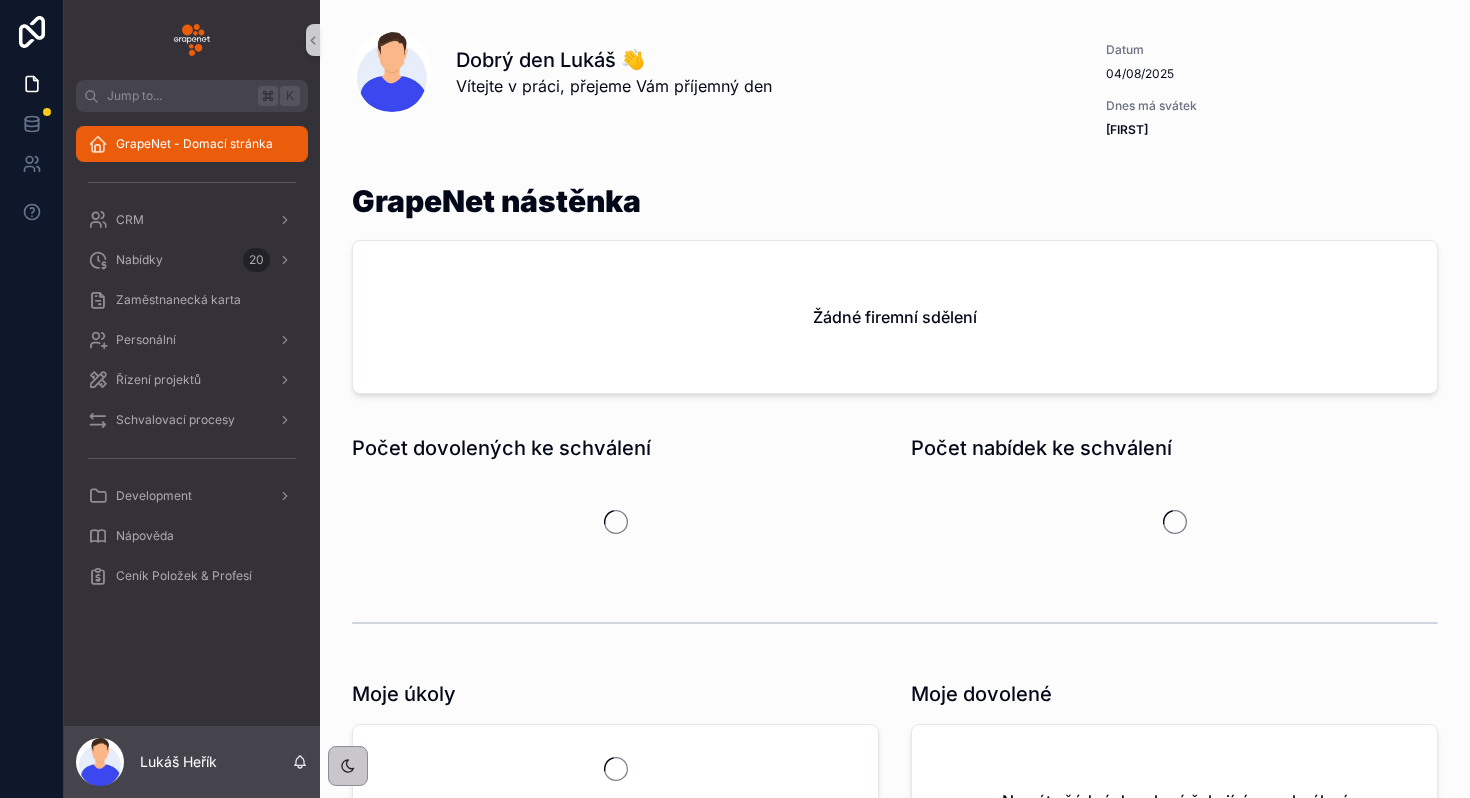 scroll, scrollTop: 0, scrollLeft: 0, axis: both 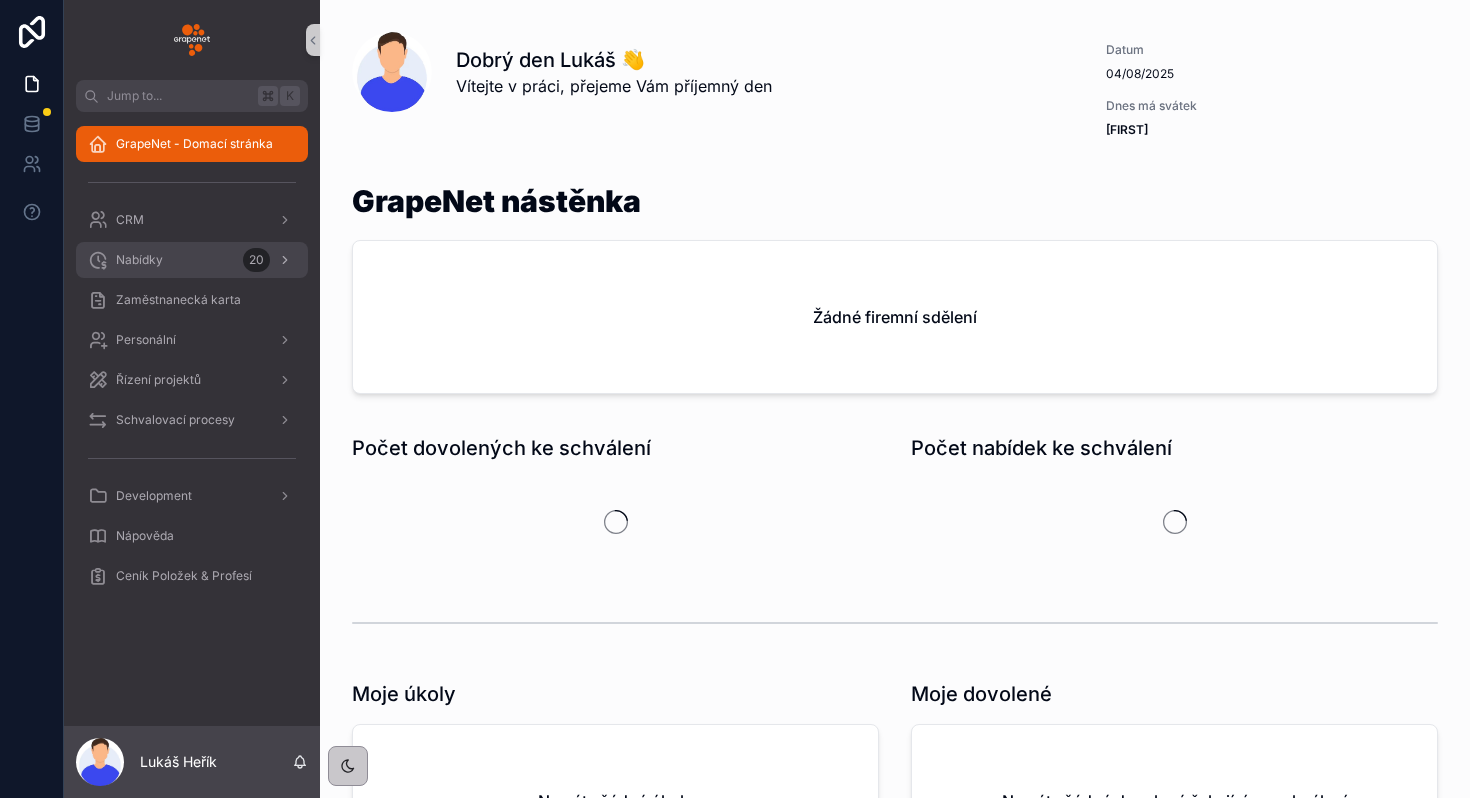 click on "Nabídky 20" at bounding box center [192, 260] 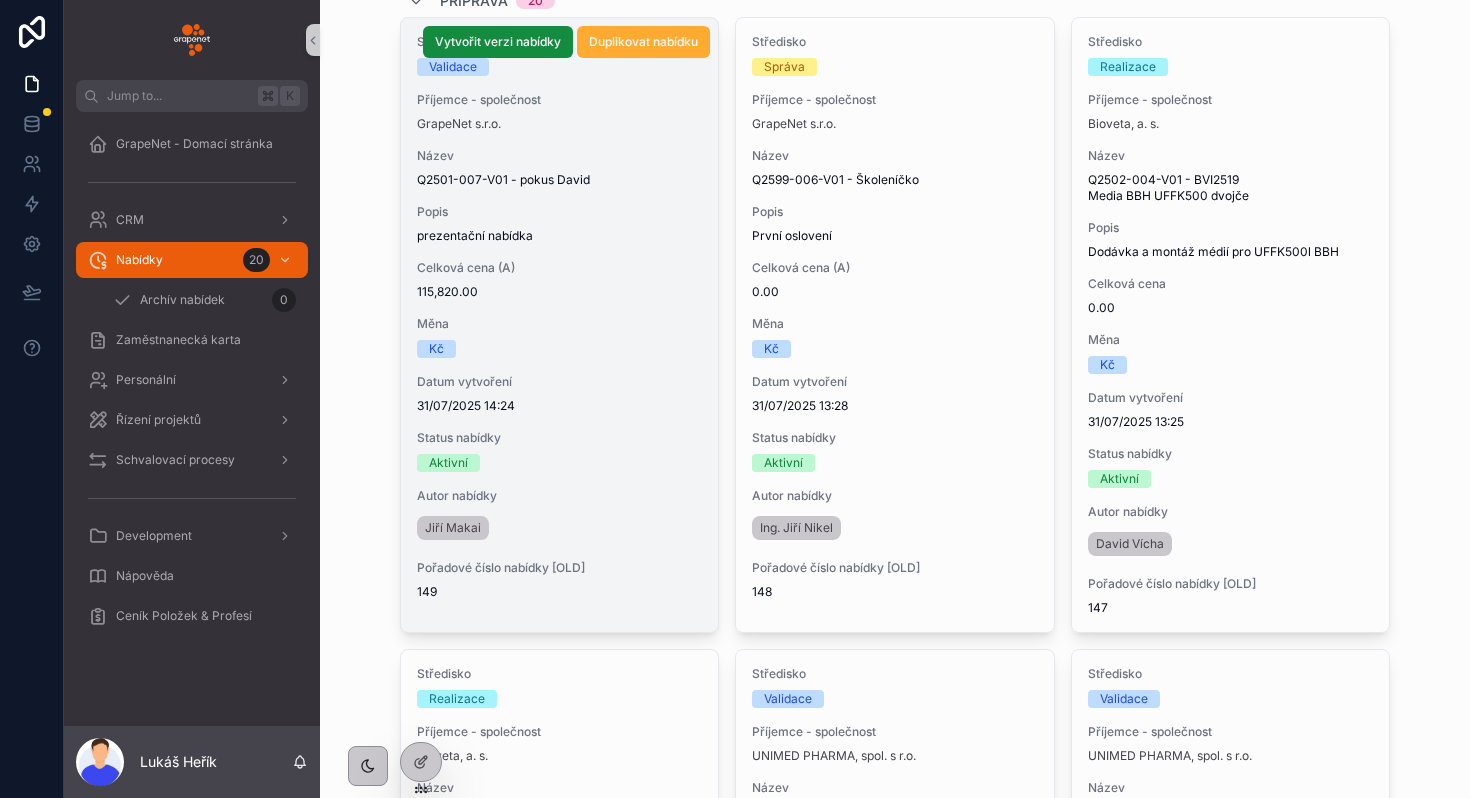 scroll, scrollTop: 55, scrollLeft: 0, axis: vertical 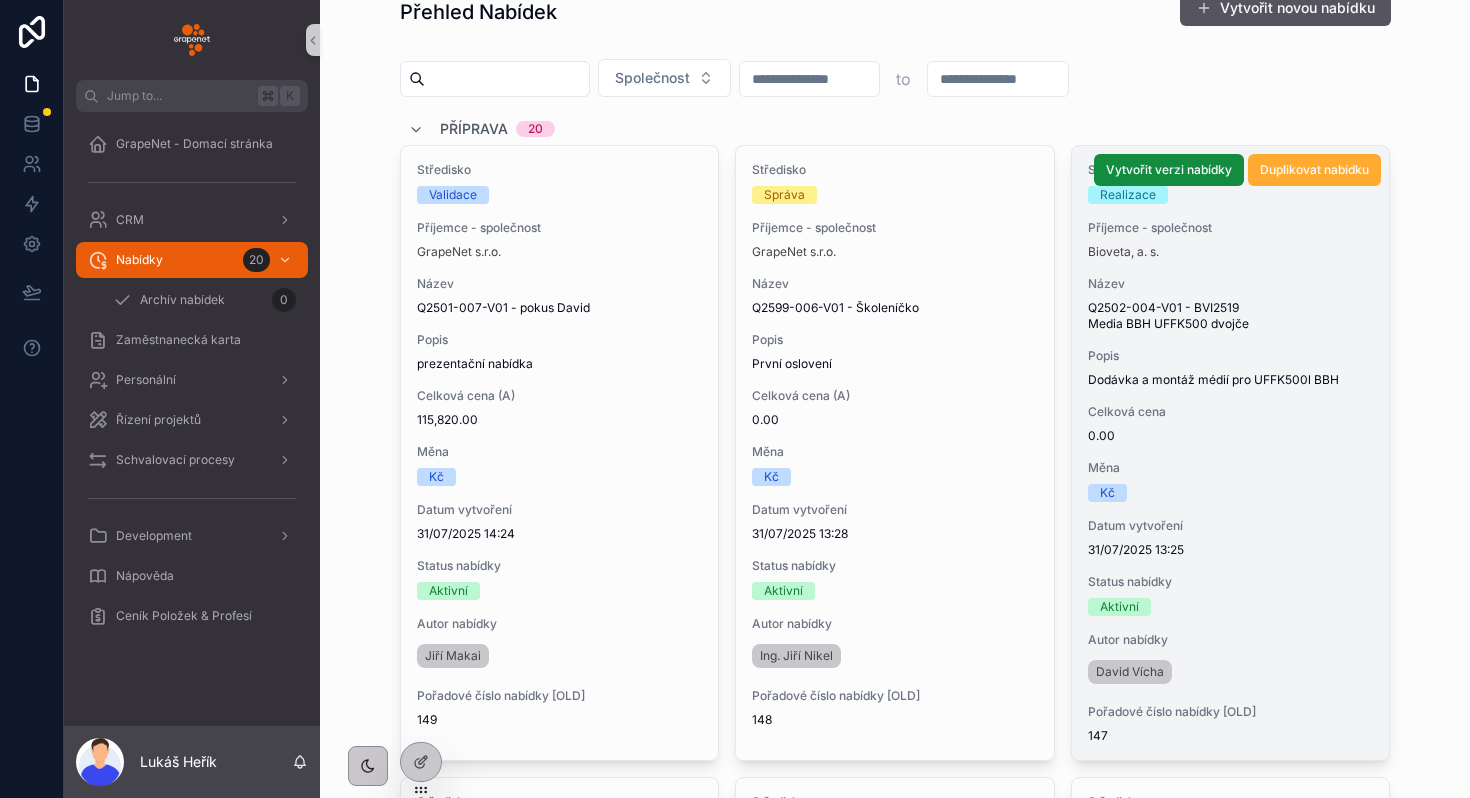 click on "0.00" at bounding box center [1231, 436] 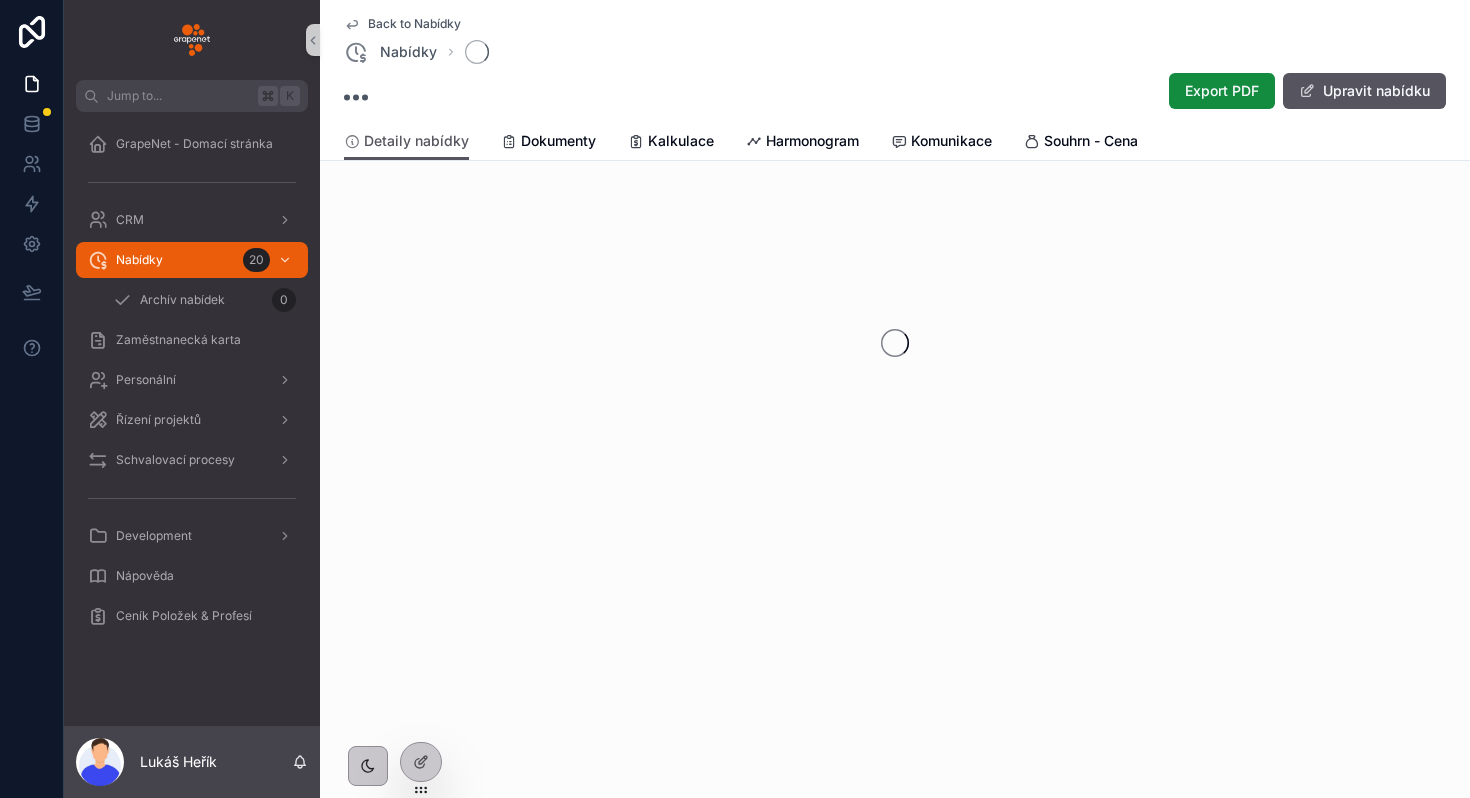 scroll, scrollTop: 0, scrollLeft: 0, axis: both 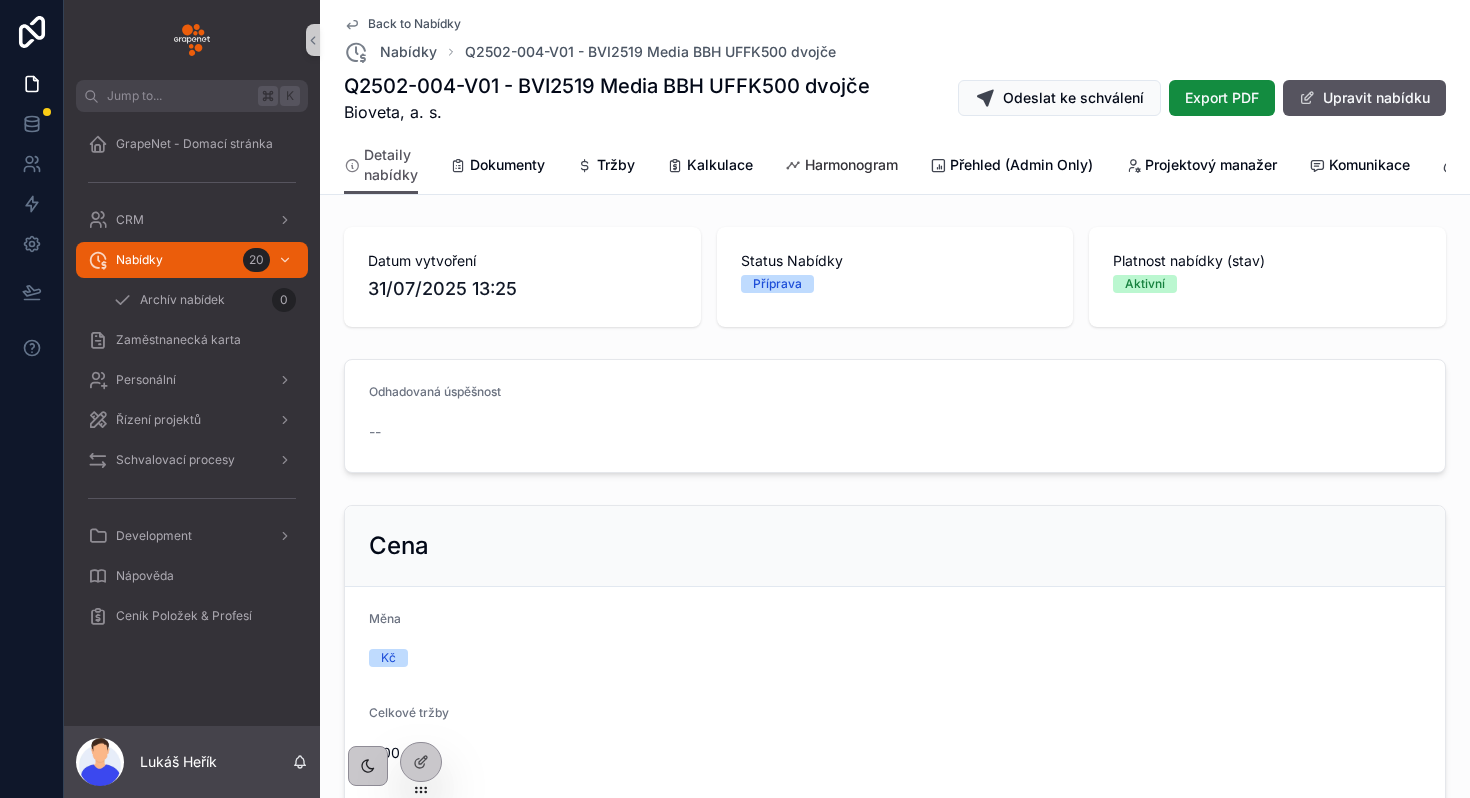 click on "Harmonogram" at bounding box center [851, 165] 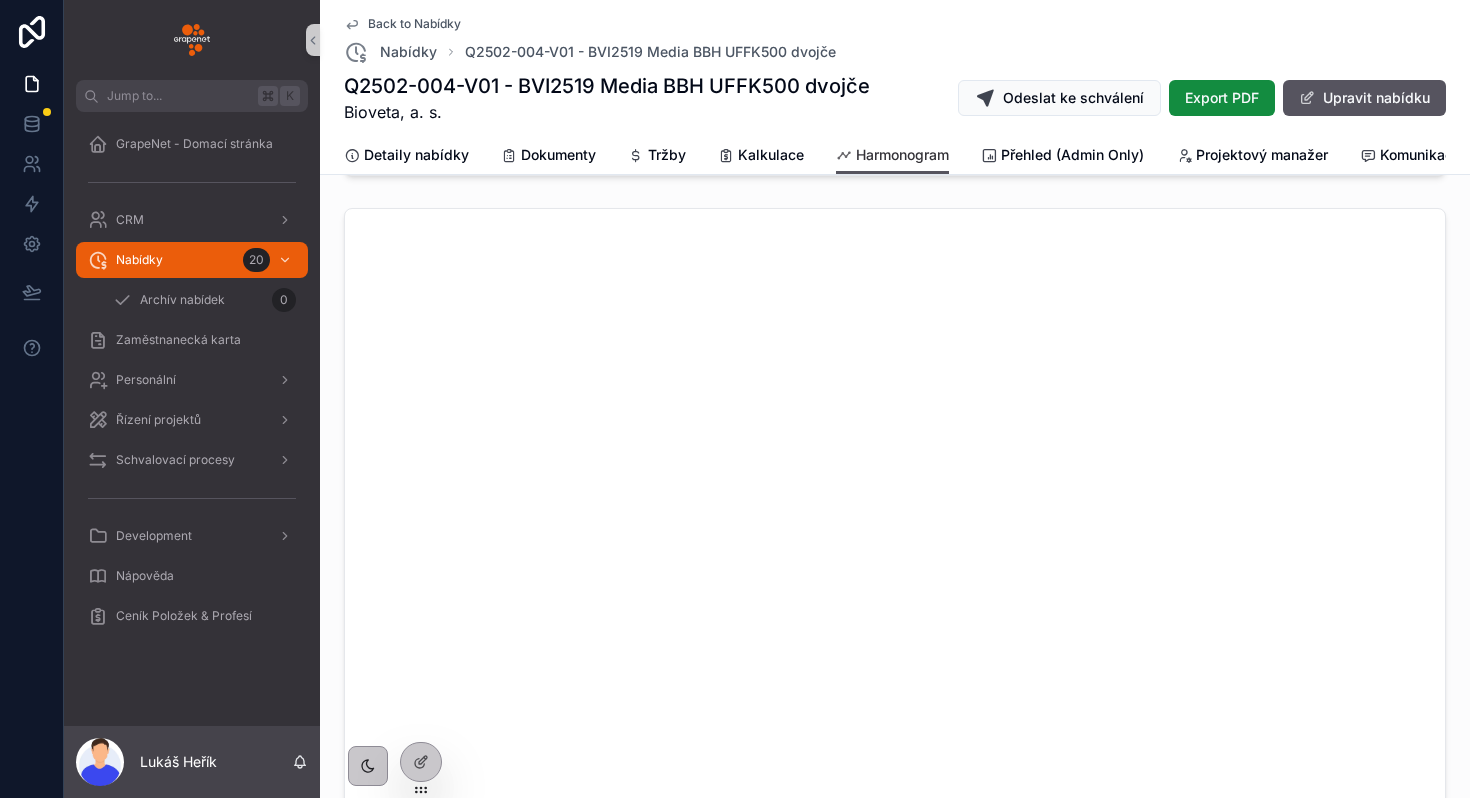 scroll, scrollTop: 5866, scrollLeft: 0, axis: vertical 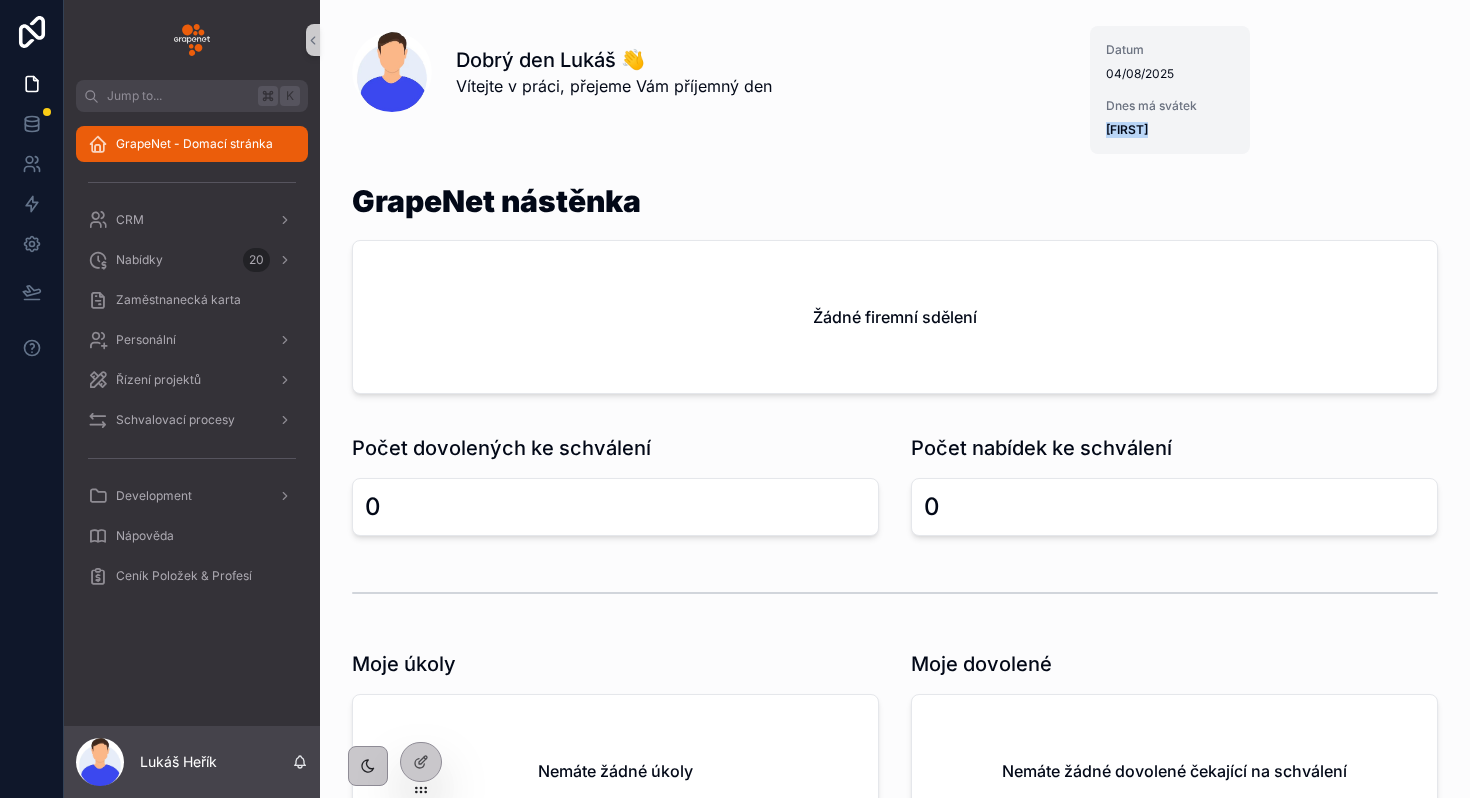 drag, startPoint x: 1098, startPoint y: 132, endPoint x: 1211, endPoint y: 132, distance: 113 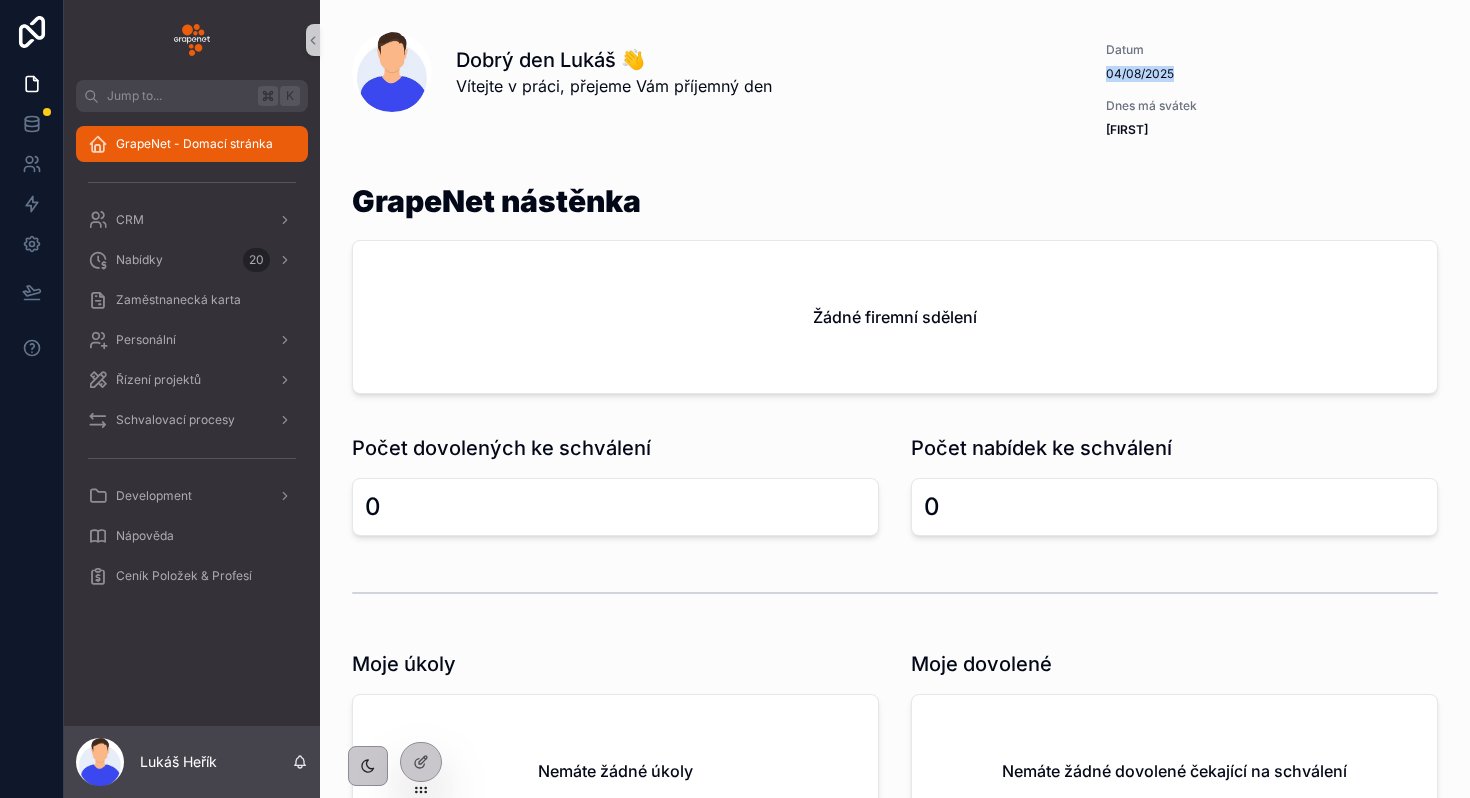 drag, startPoint x: 1100, startPoint y: 71, endPoint x: 1326, endPoint y: 73, distance: 226.00885 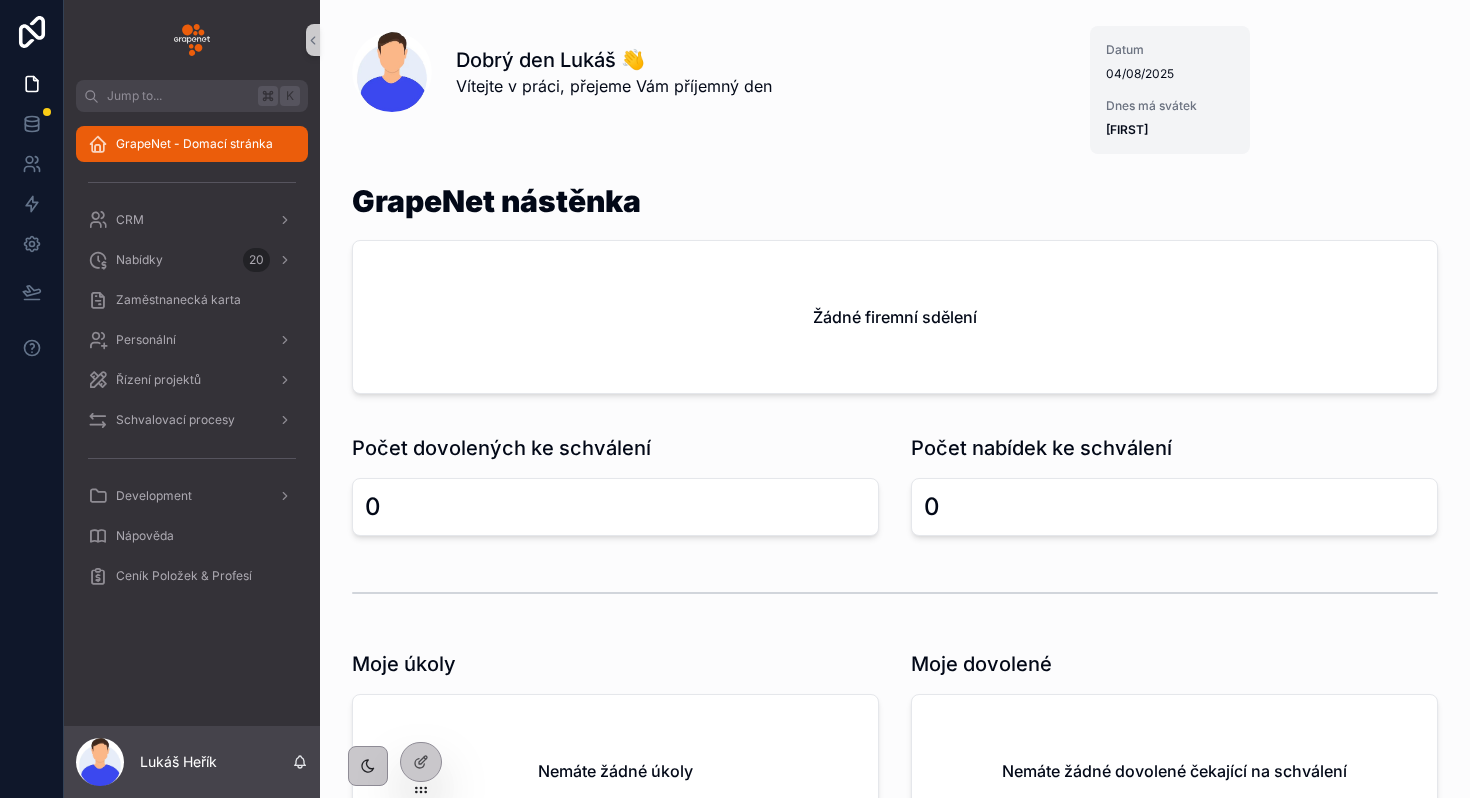 click on "Datum [DATE] Dnes má svátek [FIRST]" at bounding box center [1170, 90] 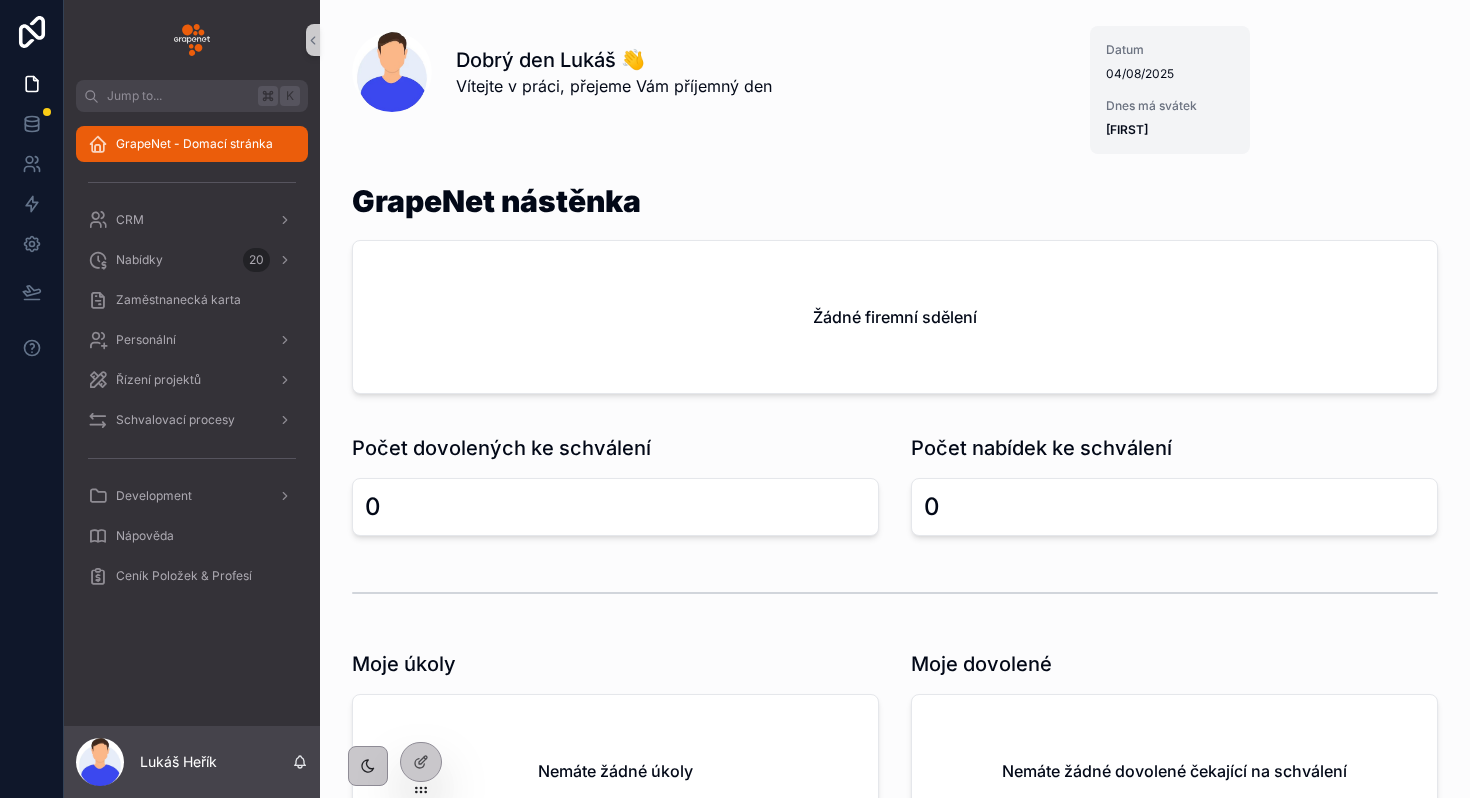 click on "Datum" at bounding box center [1170, 50] 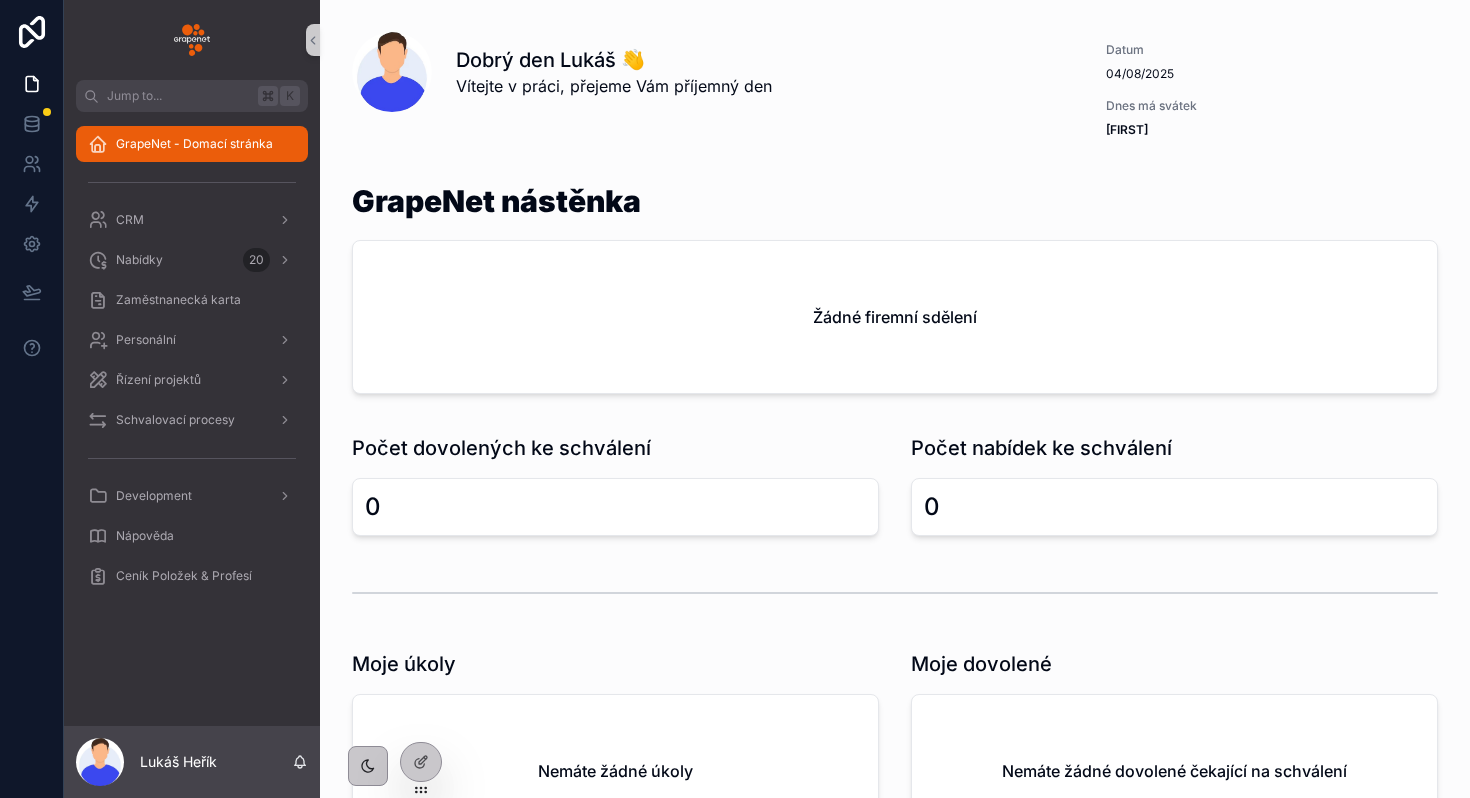 click on "Dobrý den [FIRST] 👋 Vítejte v práci, přejeme Vám příjemný den" at bounding box center [705, 72] 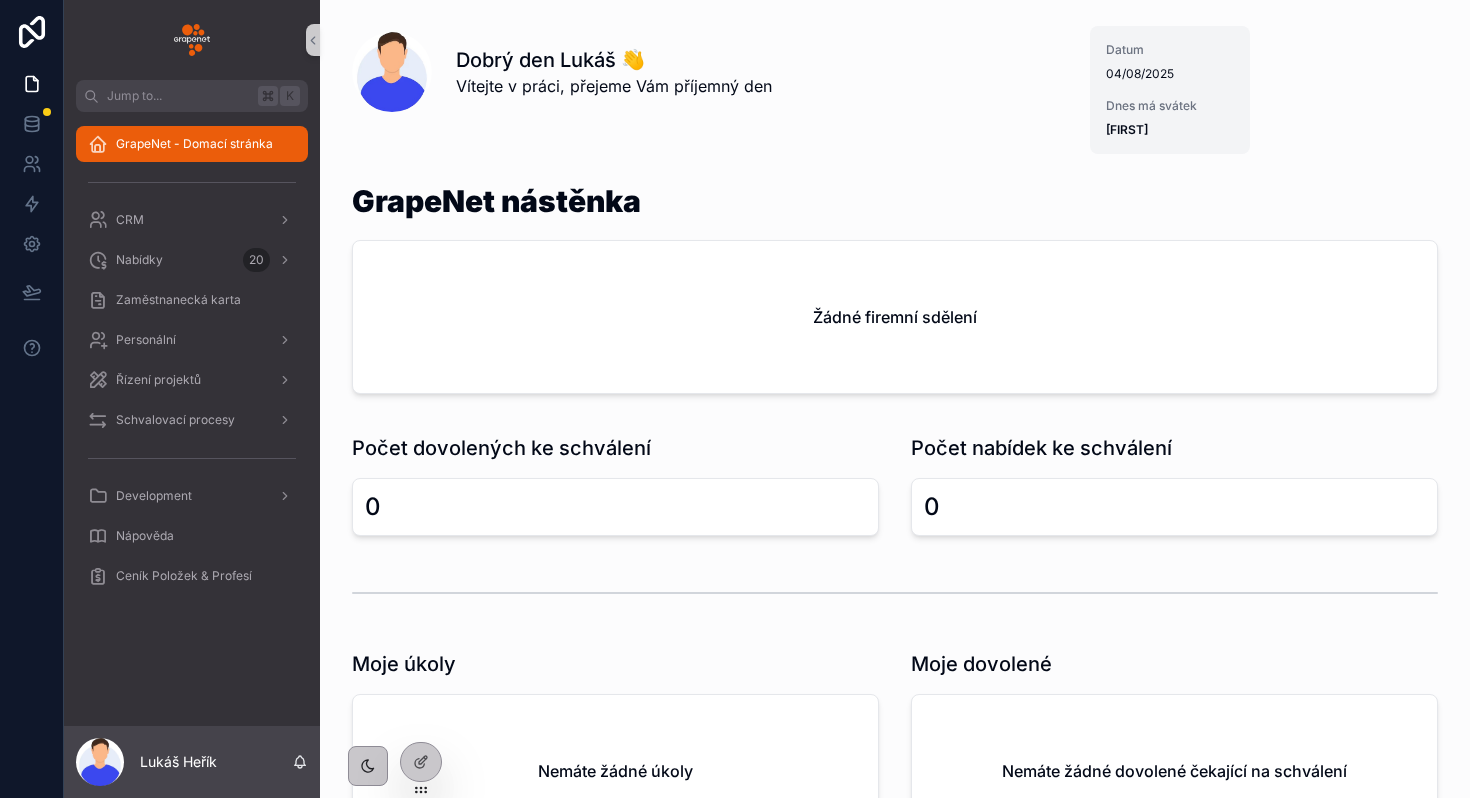 click on "04/08/2025" at bounding box center [1170, 74] 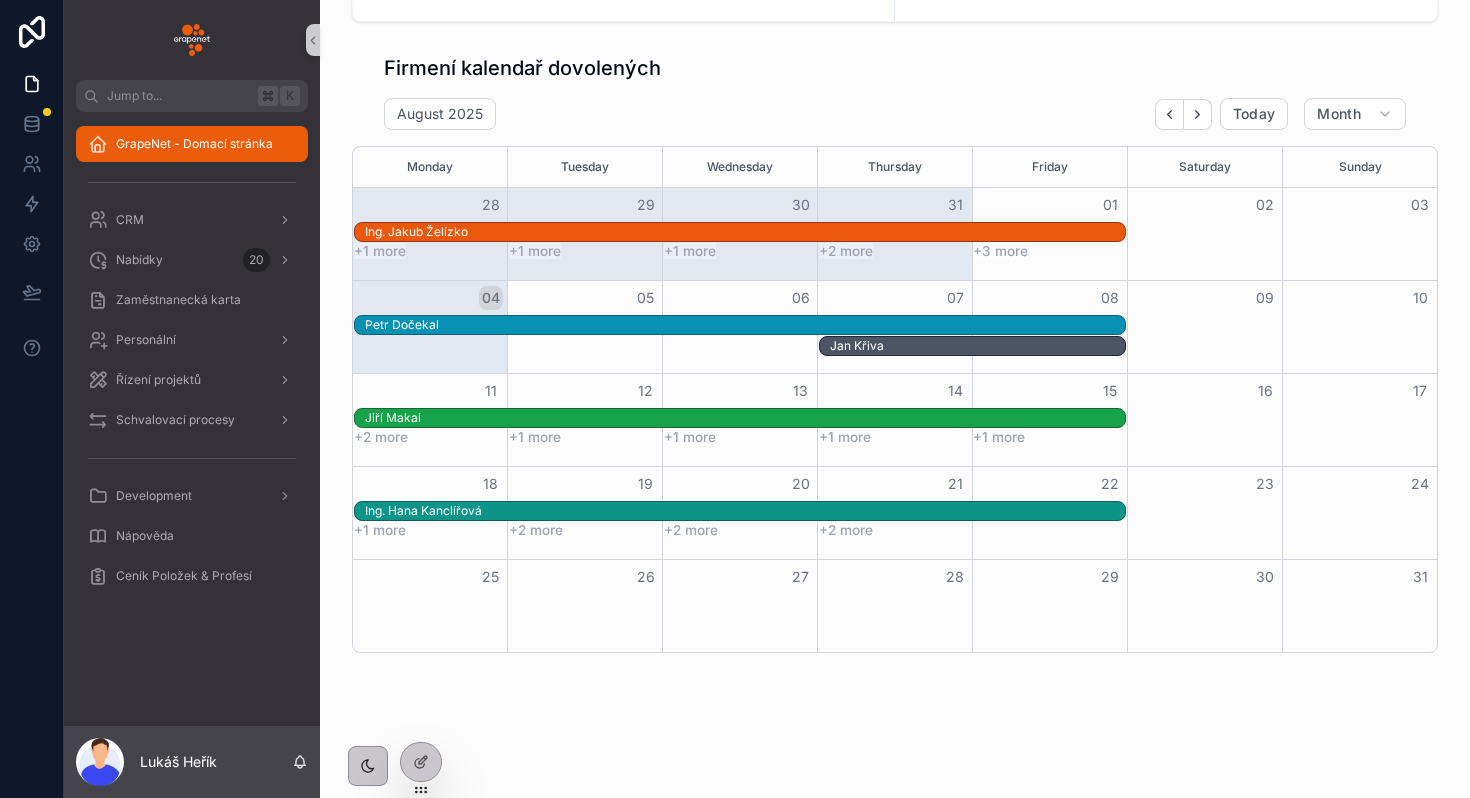 scroll, scrollTop: 1276, scrollLeft: 0, axis: vertical 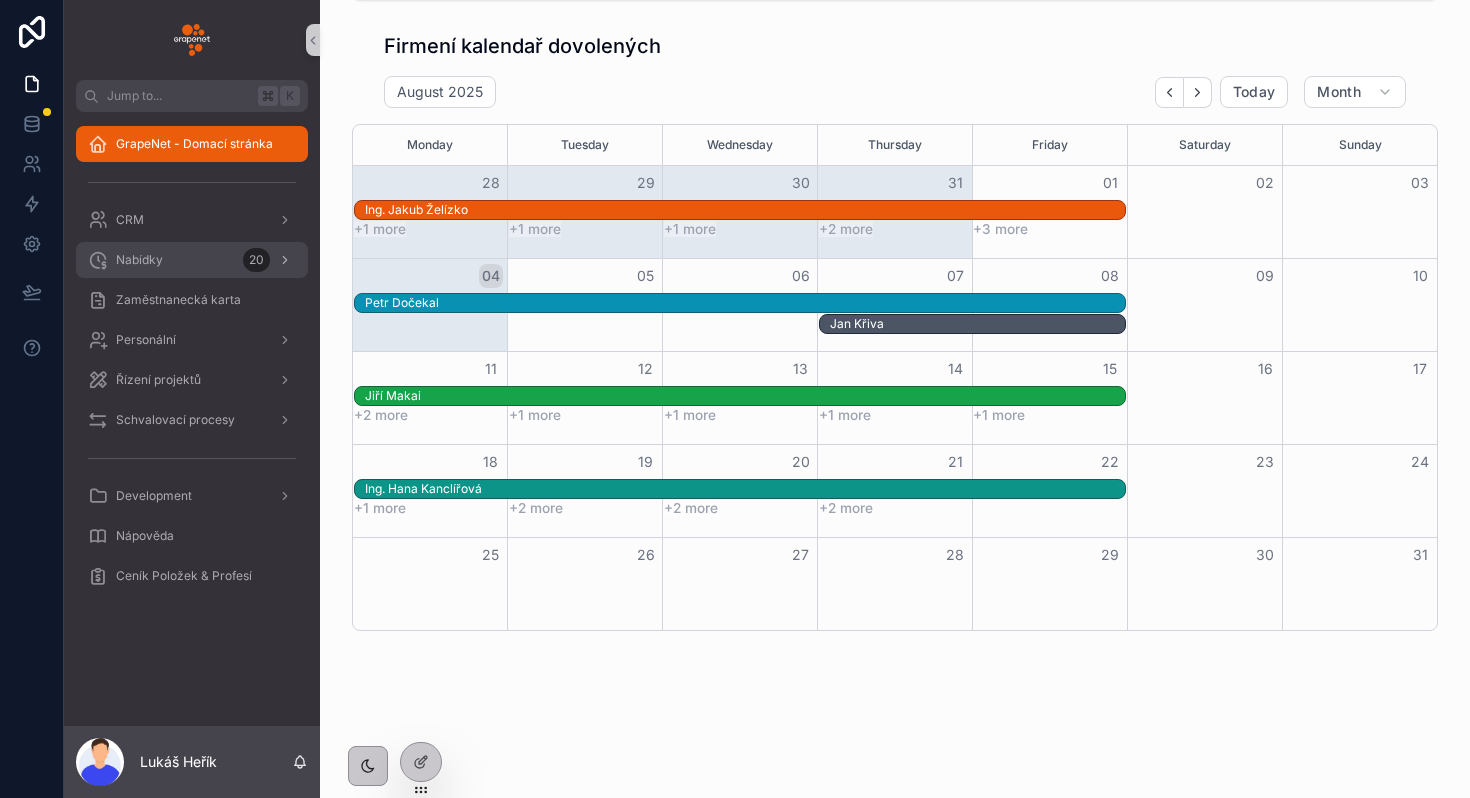 click on "Nabídky 20" at bounding box center [192, 260] 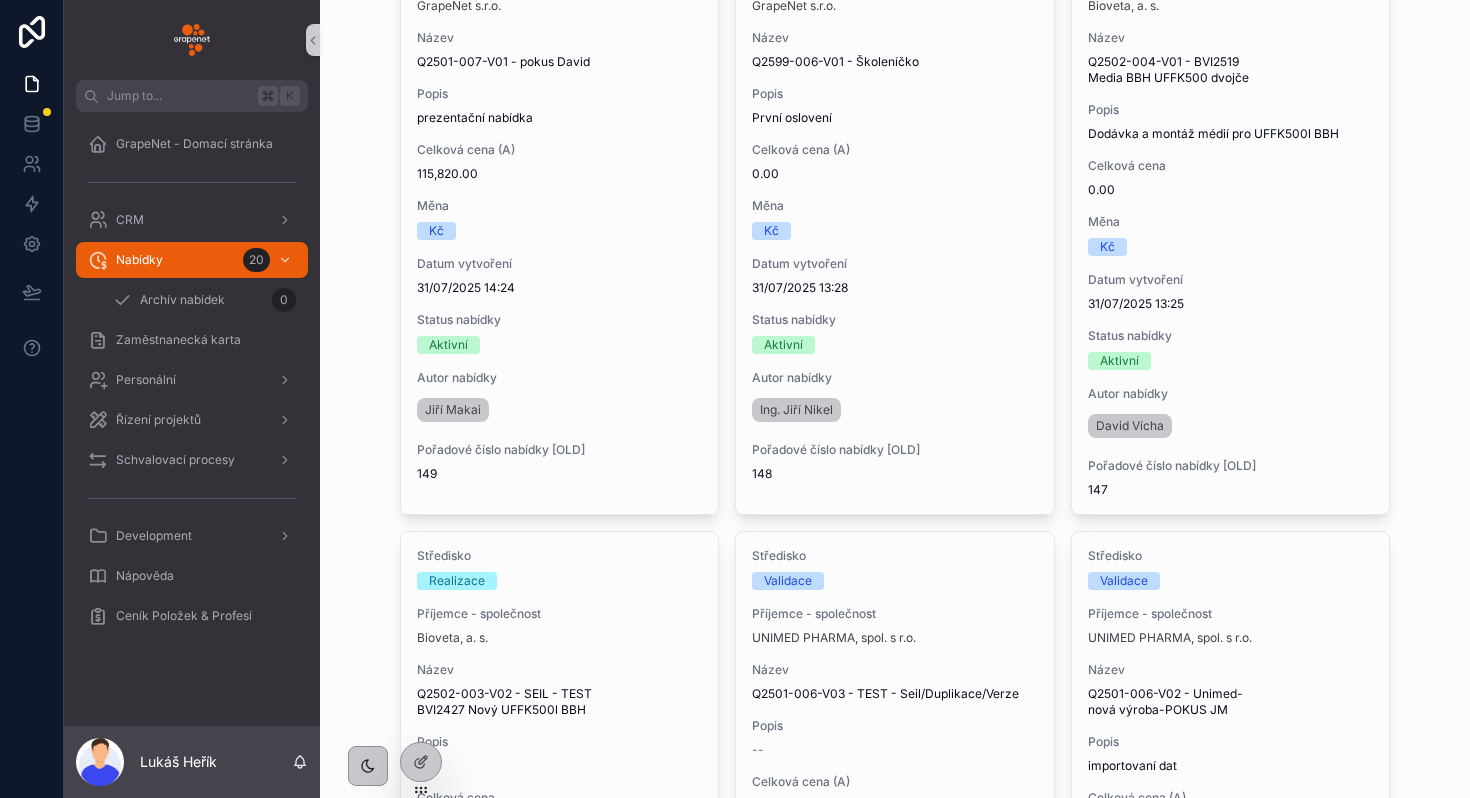 scroll, scrollTop: 316, scrollLeft: 0, axis: vertical 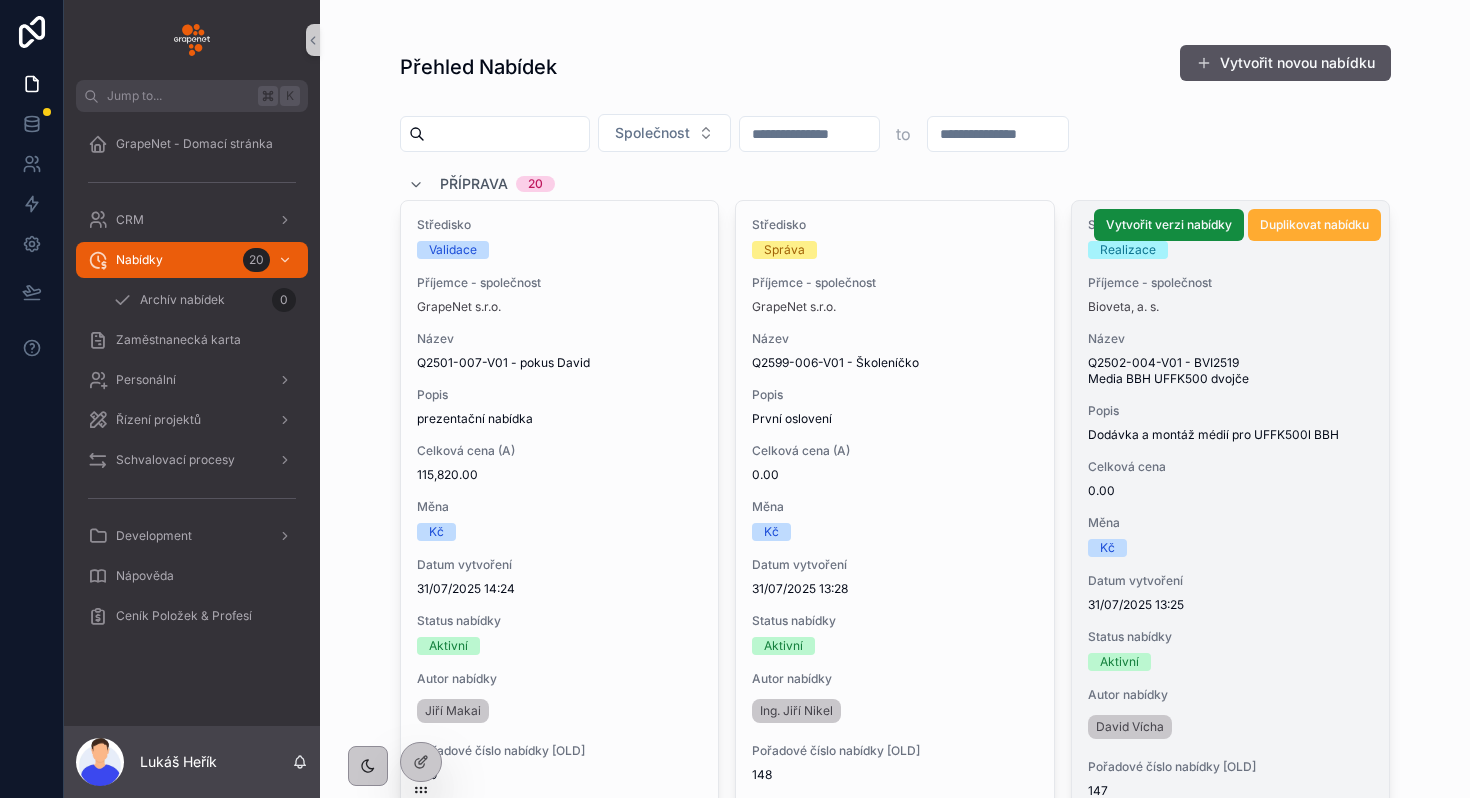click on "Popis" at bounding box center (1231, 411) 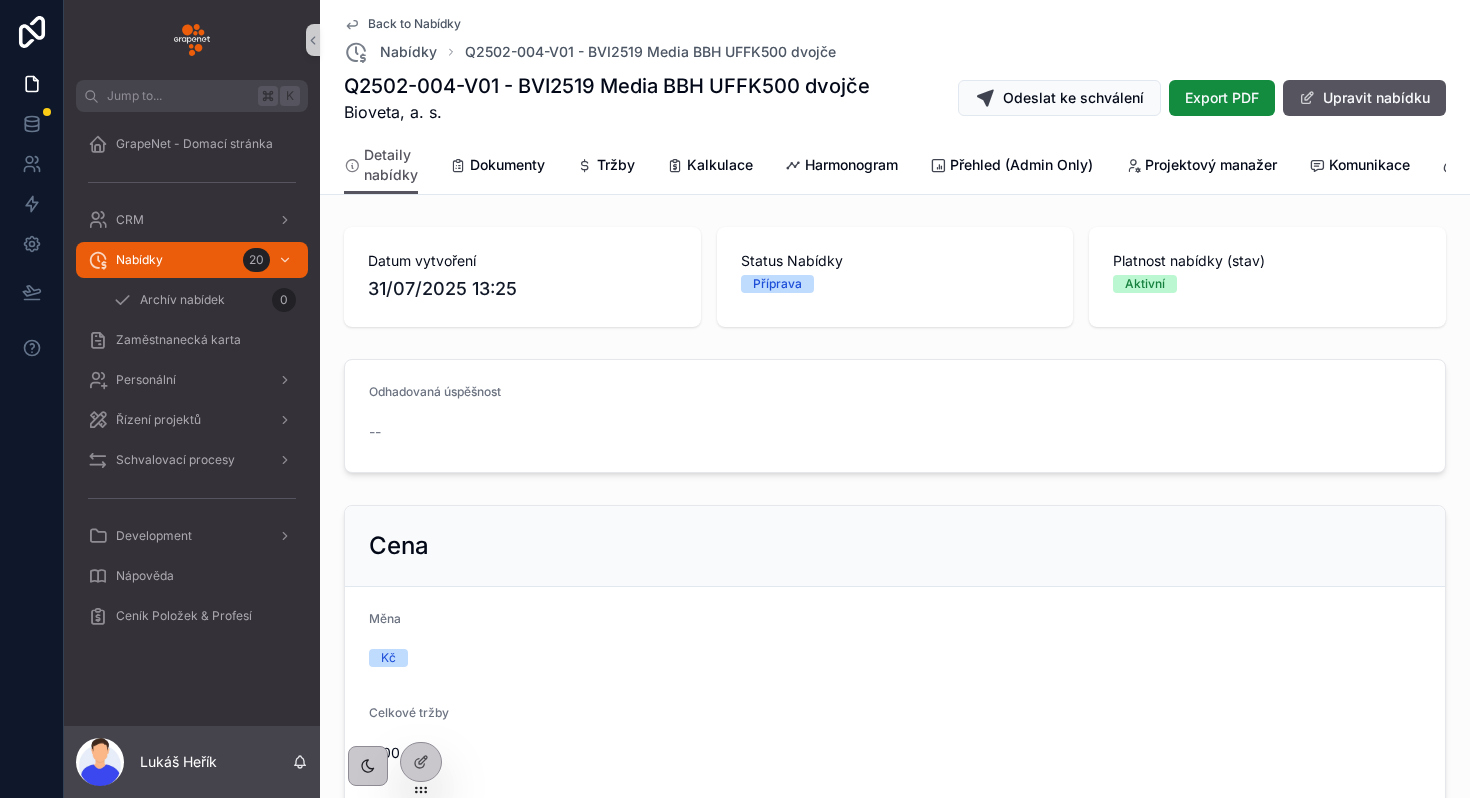 click on "Detaily nabídky Dokumenty Tržby Kalkulace Harmonogram Přehled (Admin Only) Projektový manažer Komunikace Souhrn - Cena" at bounding box center [895, 165] 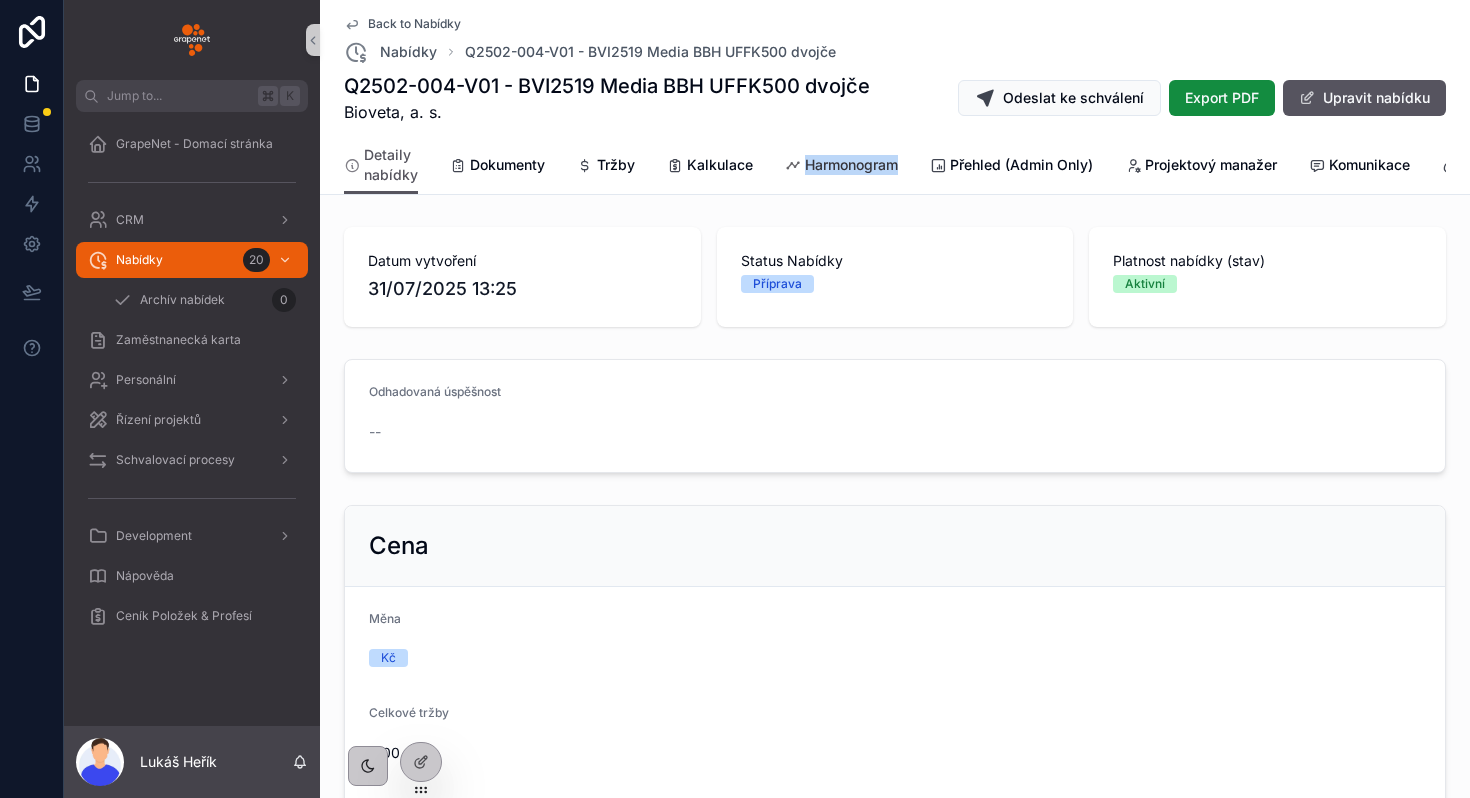 click on "Harmonogram" at bounding box center (851, 165) 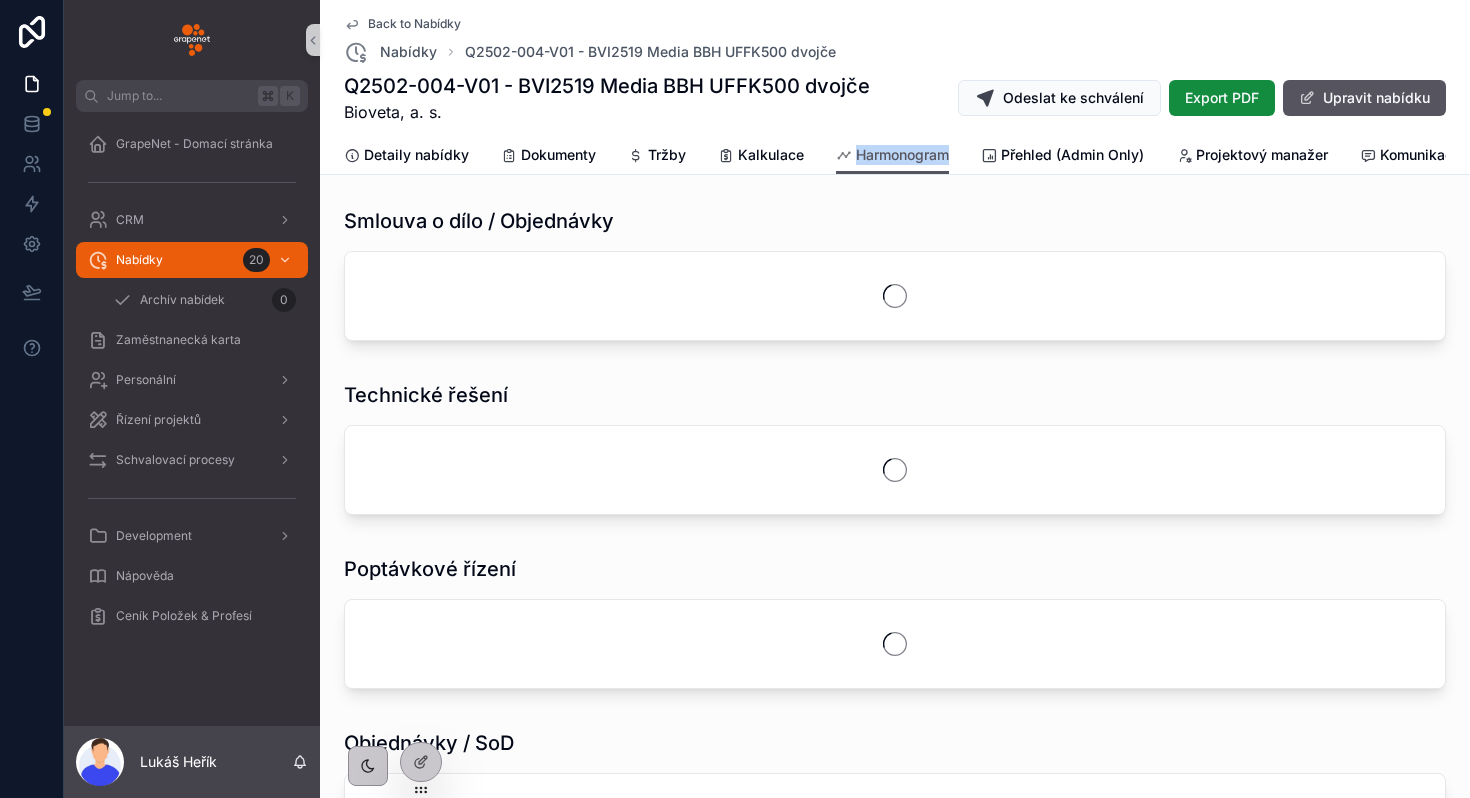 click on "Bioveta, a. s." at bounding box center (607, 112) 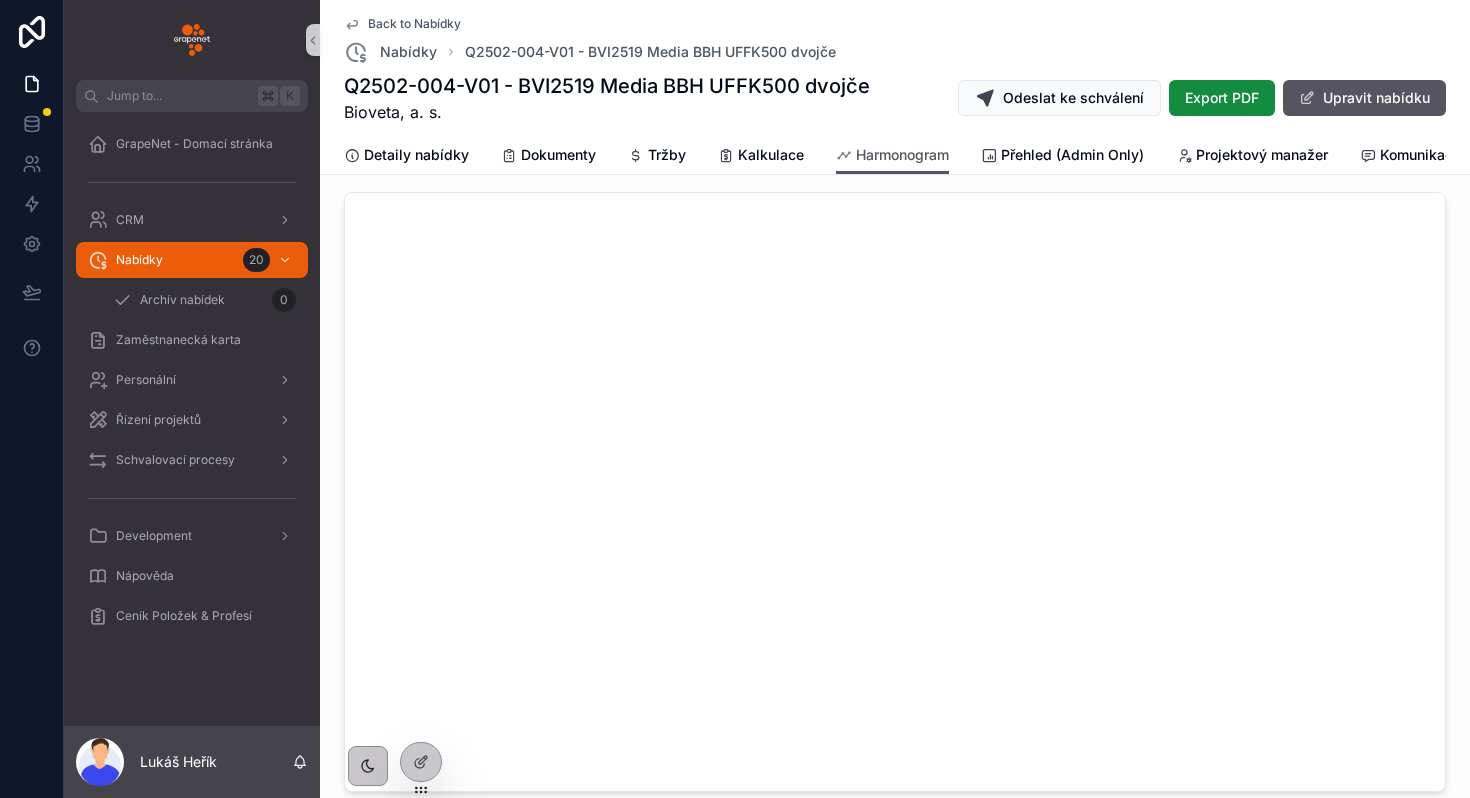 scroll, scrollTop: 5880, scrollLeft: 0, axis: vertical 